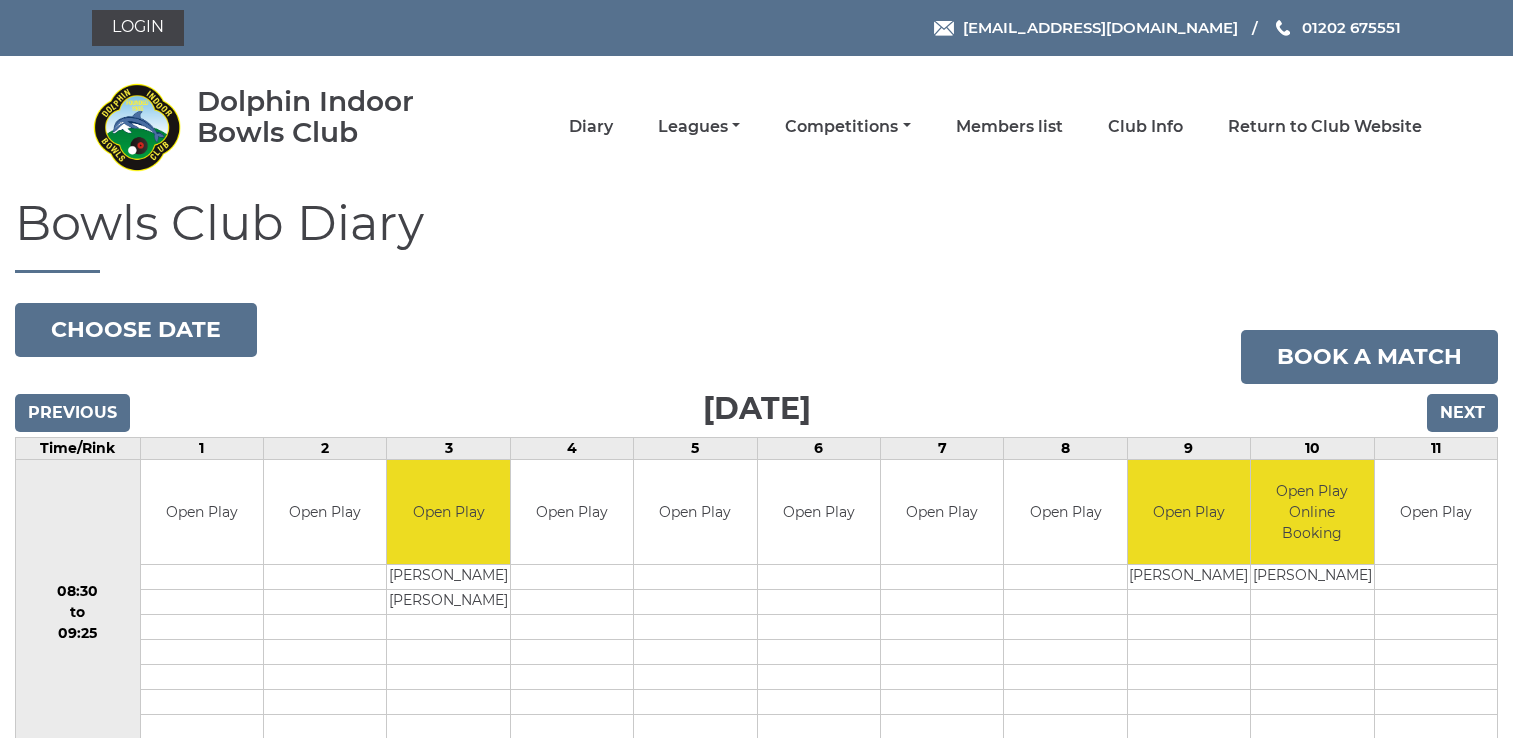 scroll, scrollTop: 0, scrollLeft: 0, axis: both 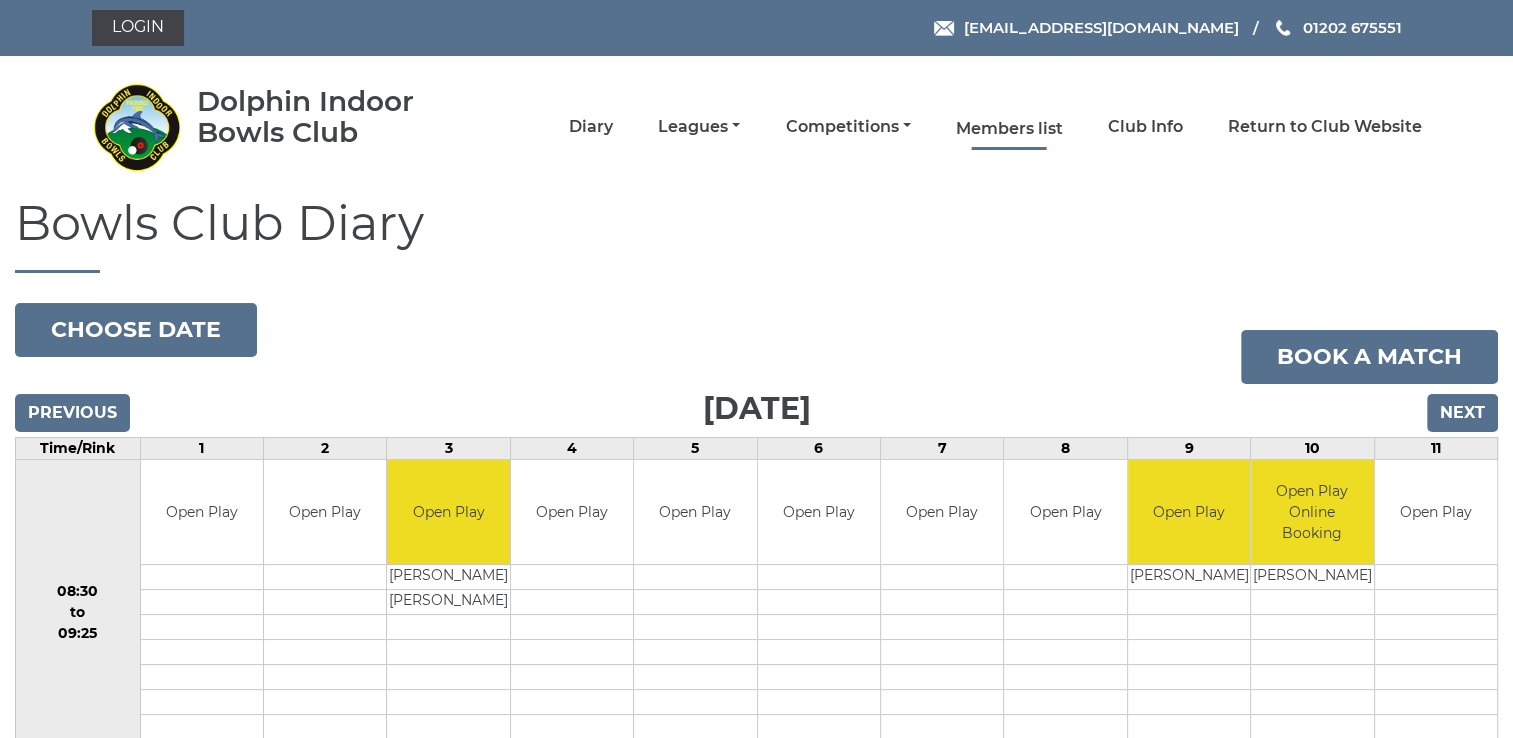 click on "Members list" at bounding box center [1009, 129] 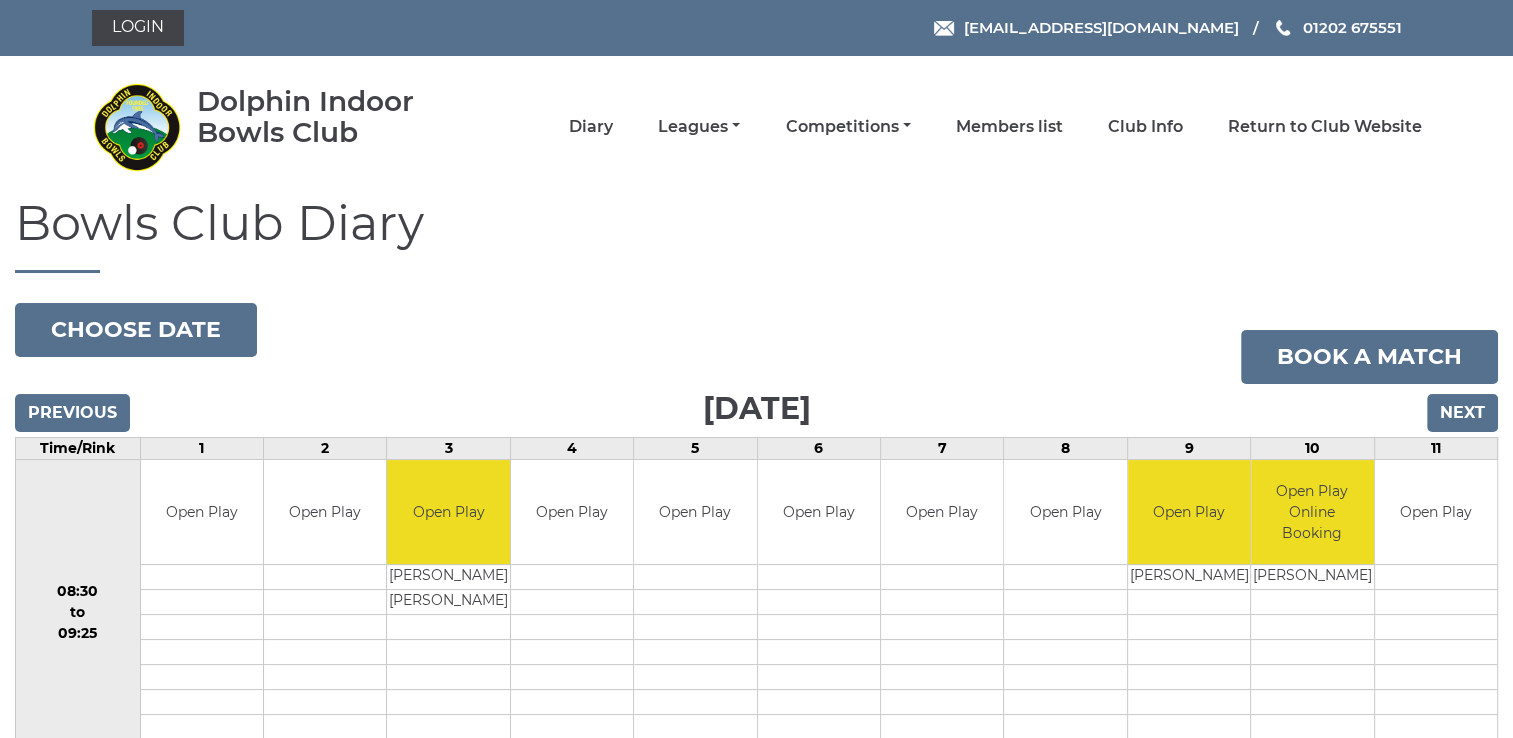 click on "Dolphin Indoor Bowls Club
Diary
Leagues
Club leagues - Summer 2025 Club leagues - Winter 2024 Club leagues - Summer 2024 Club leagues - Winter 2023 Club leagues - Summer 2023 Club leagues - Winter 2022 Club leagues - Summer 2022 Club leagues - Winter 2021 Club leagues - Summer 2021 Club leagues - Weeks 10 - 13 Club leagues - Weeks 5 - 9 Club leagues - Weeks 3 & 4 Club leagues - Week 2 Club leagues - April 2021 wk1 Club leagues - Winter 2021 Club leagues - Autumn 2020
Competitions
Club competitions - Summer 2025 Club competitions - Winter 2024" at bounding box center [756, 126] 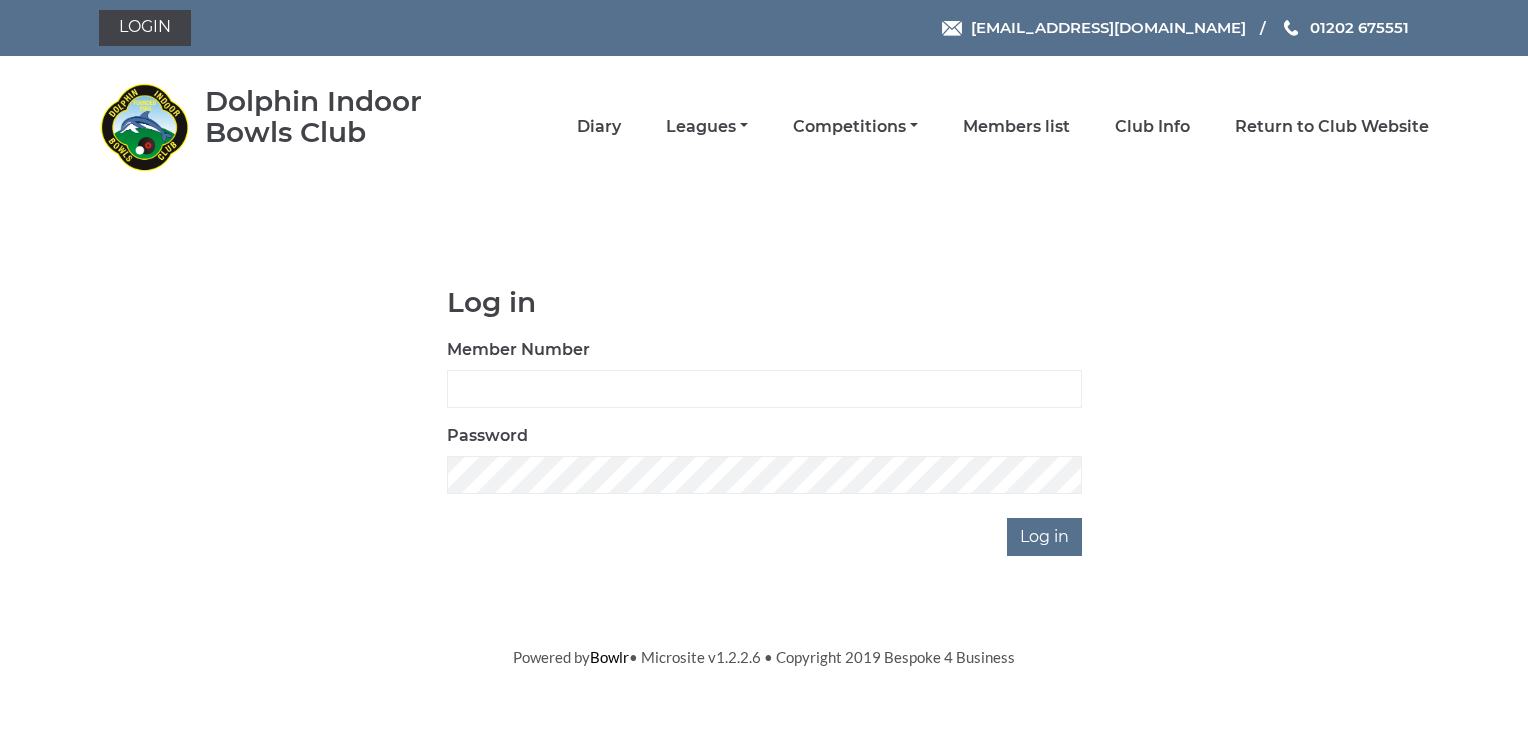 scroll, scrollTop: 0, scrollLeft: 0, axis: both 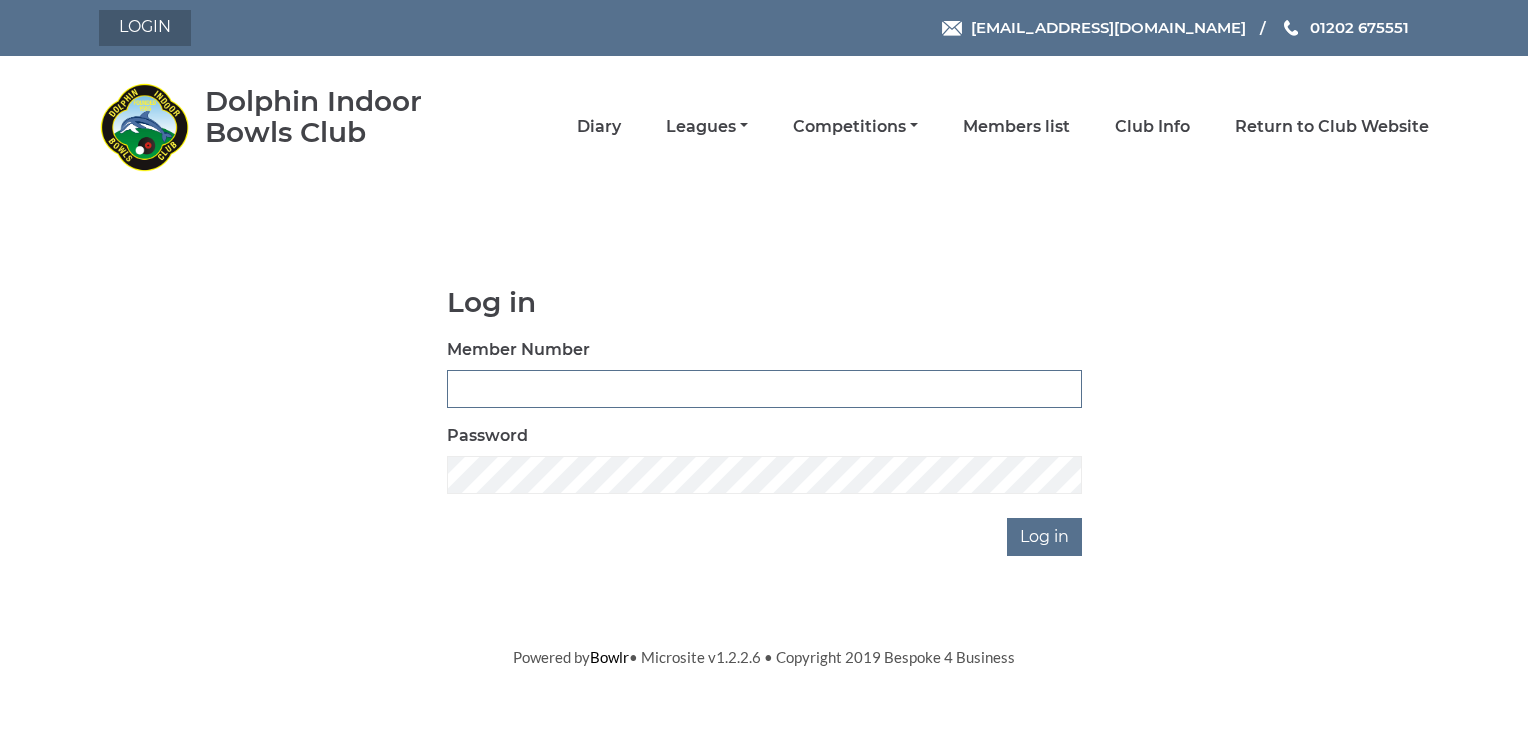 type on "4073" 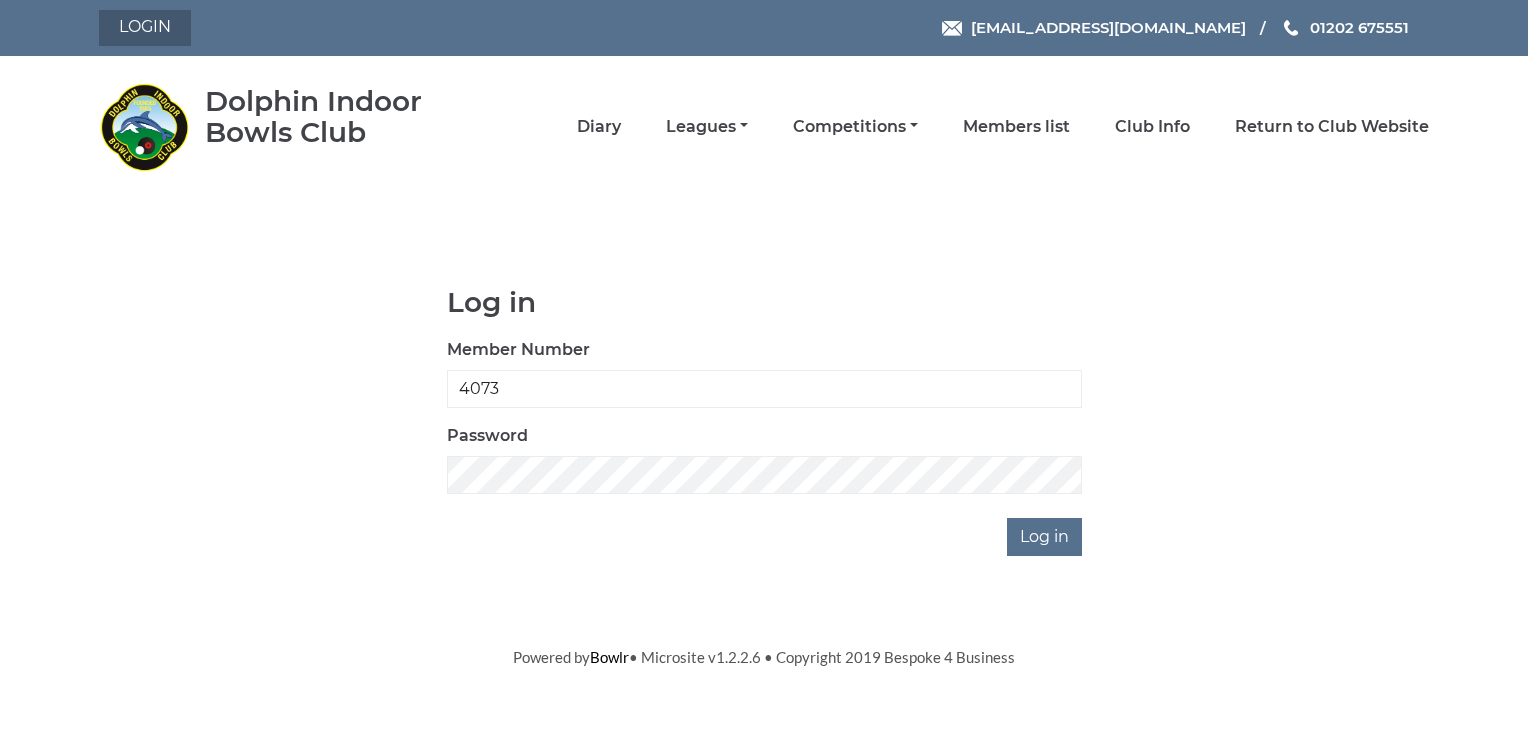 click on "Login" at bounding box center [145, 28] 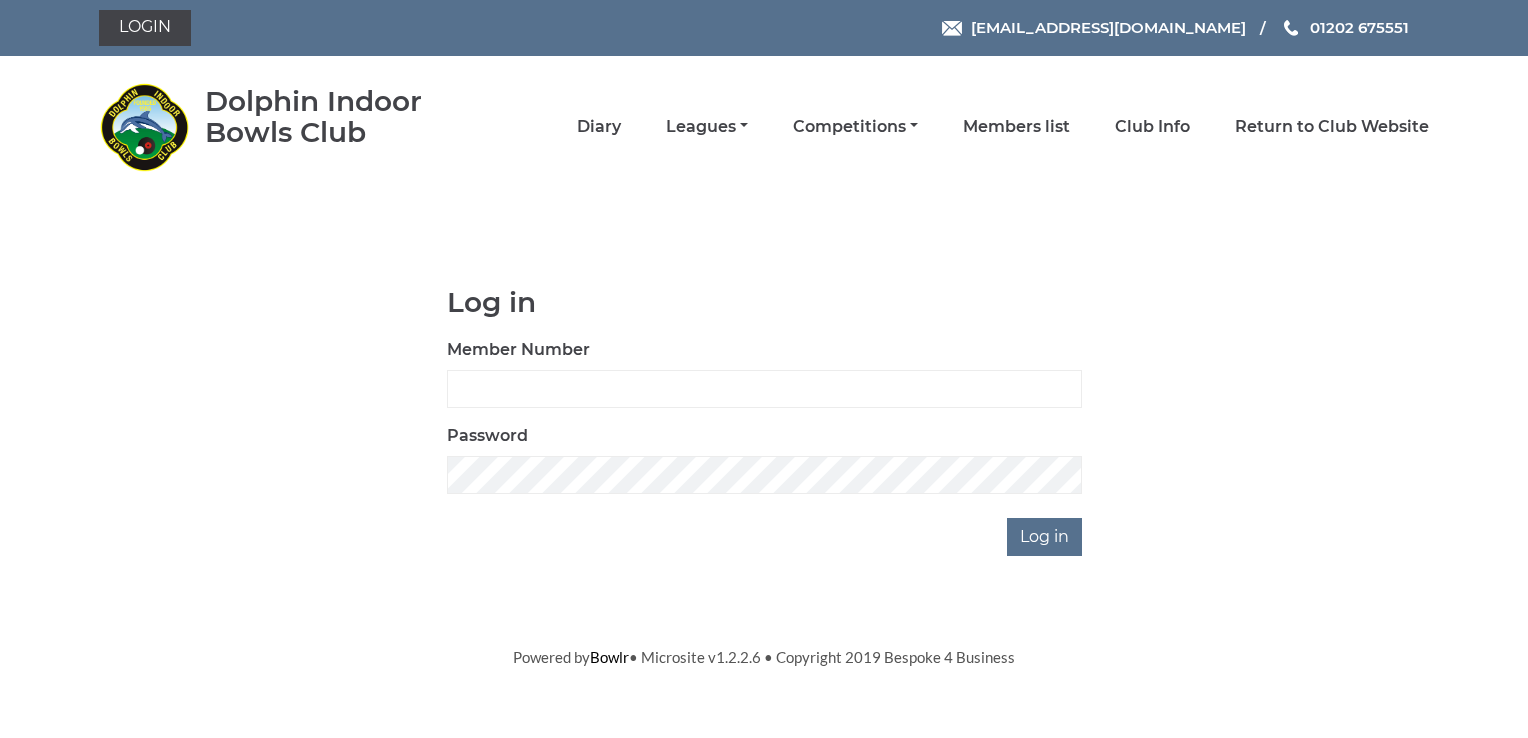 scroll, scrollTop: 0, scrollLeft: 0, axis: both 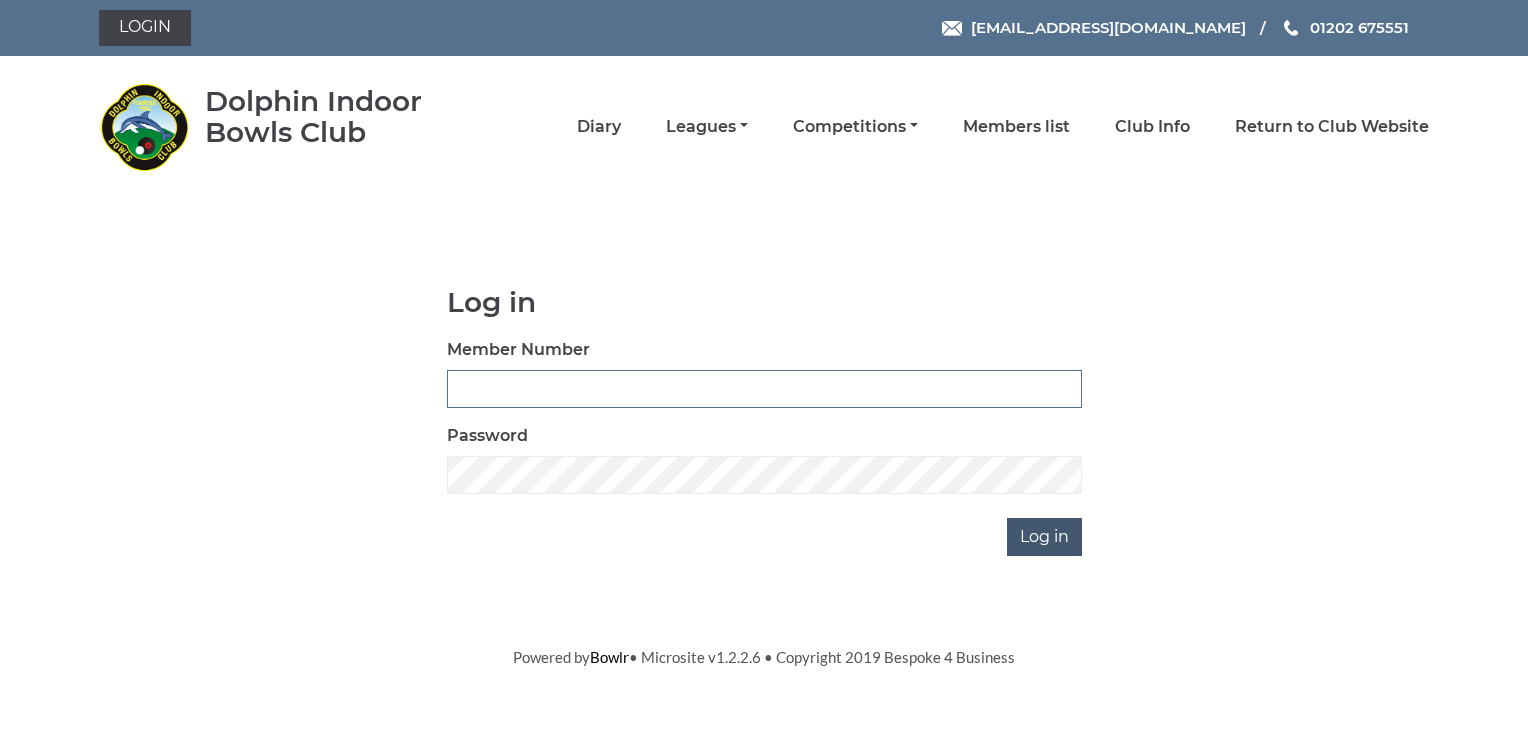 type on "4073" 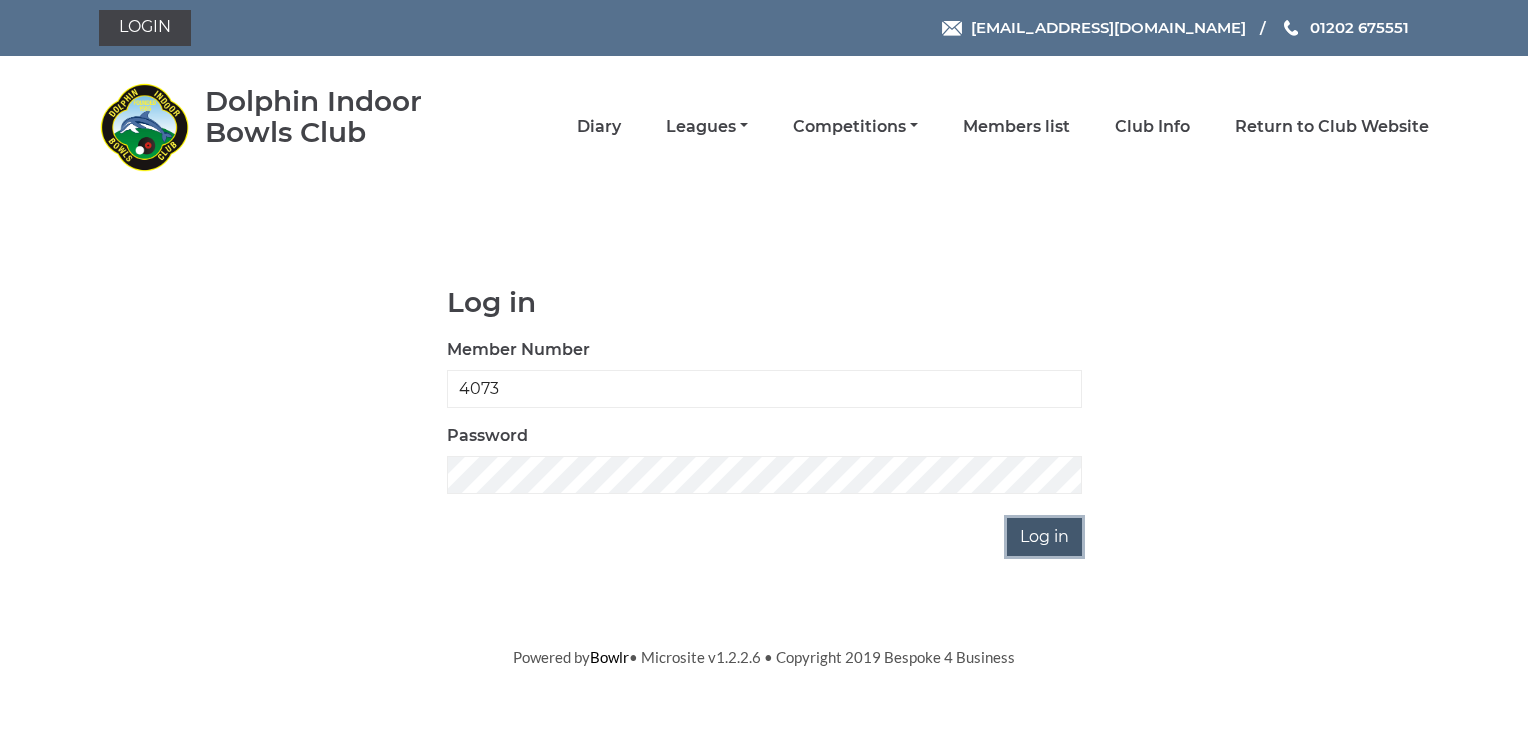 click on "Log in" at bounding box center (1044, 537) 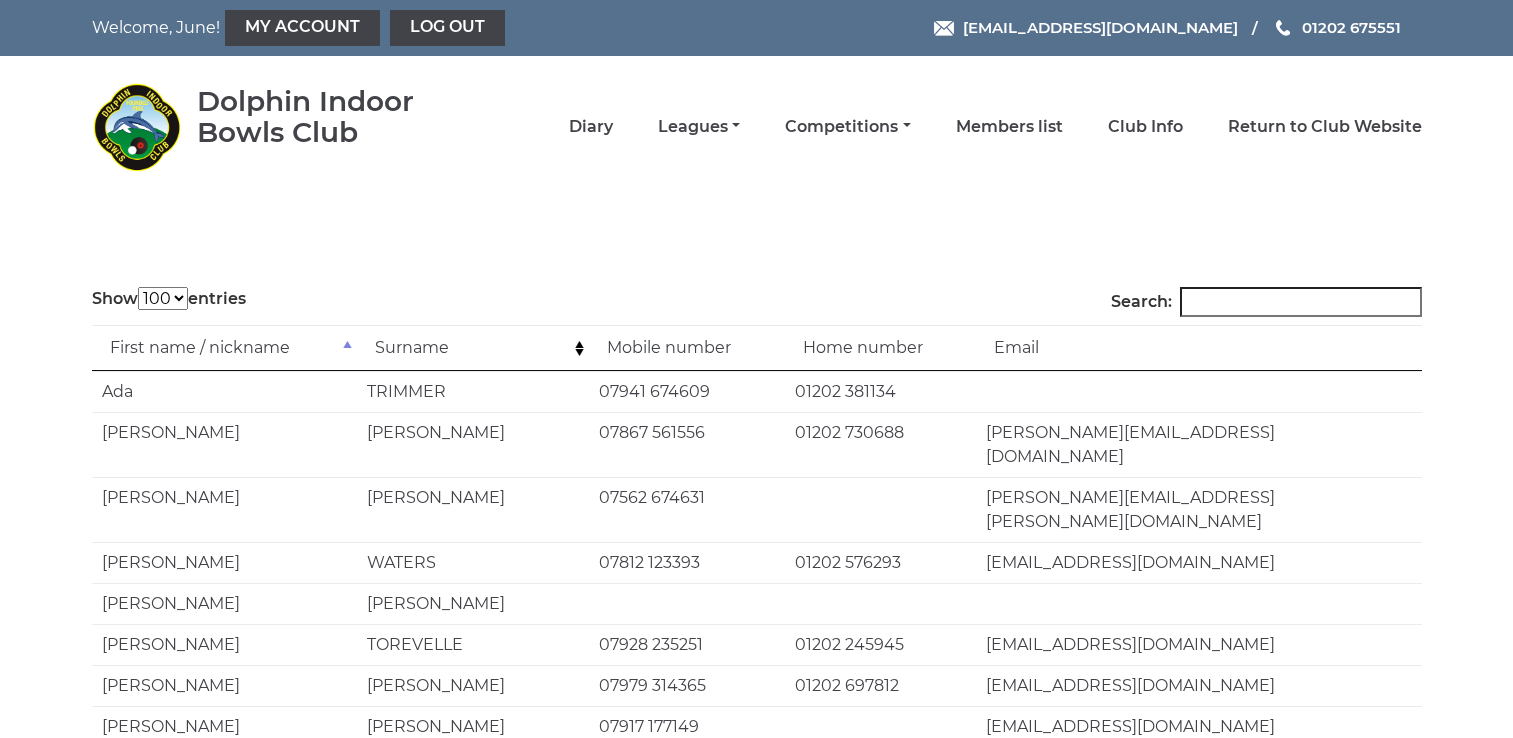 select on "100" 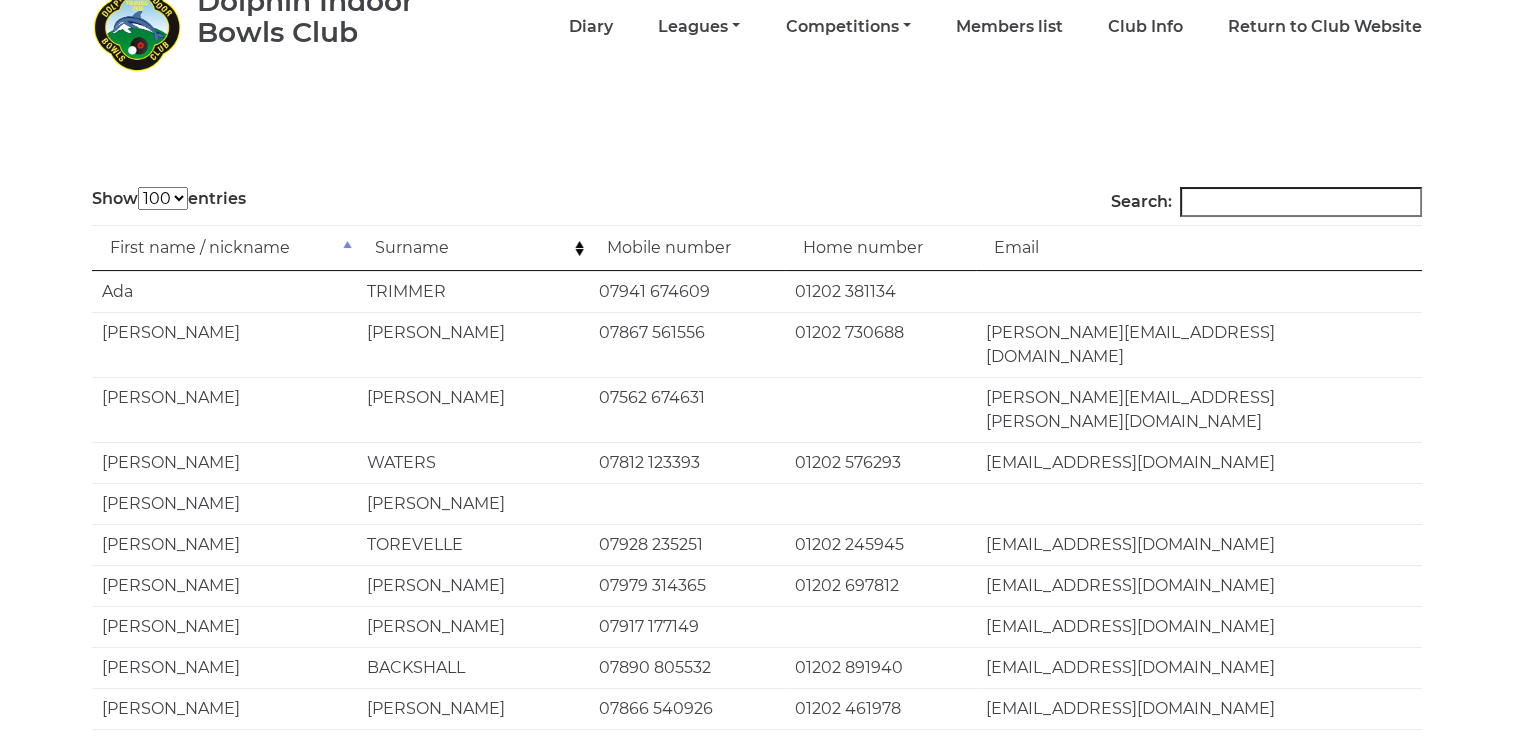 scroll, scrollTop: 0, scrollLeft: 0, axis: both 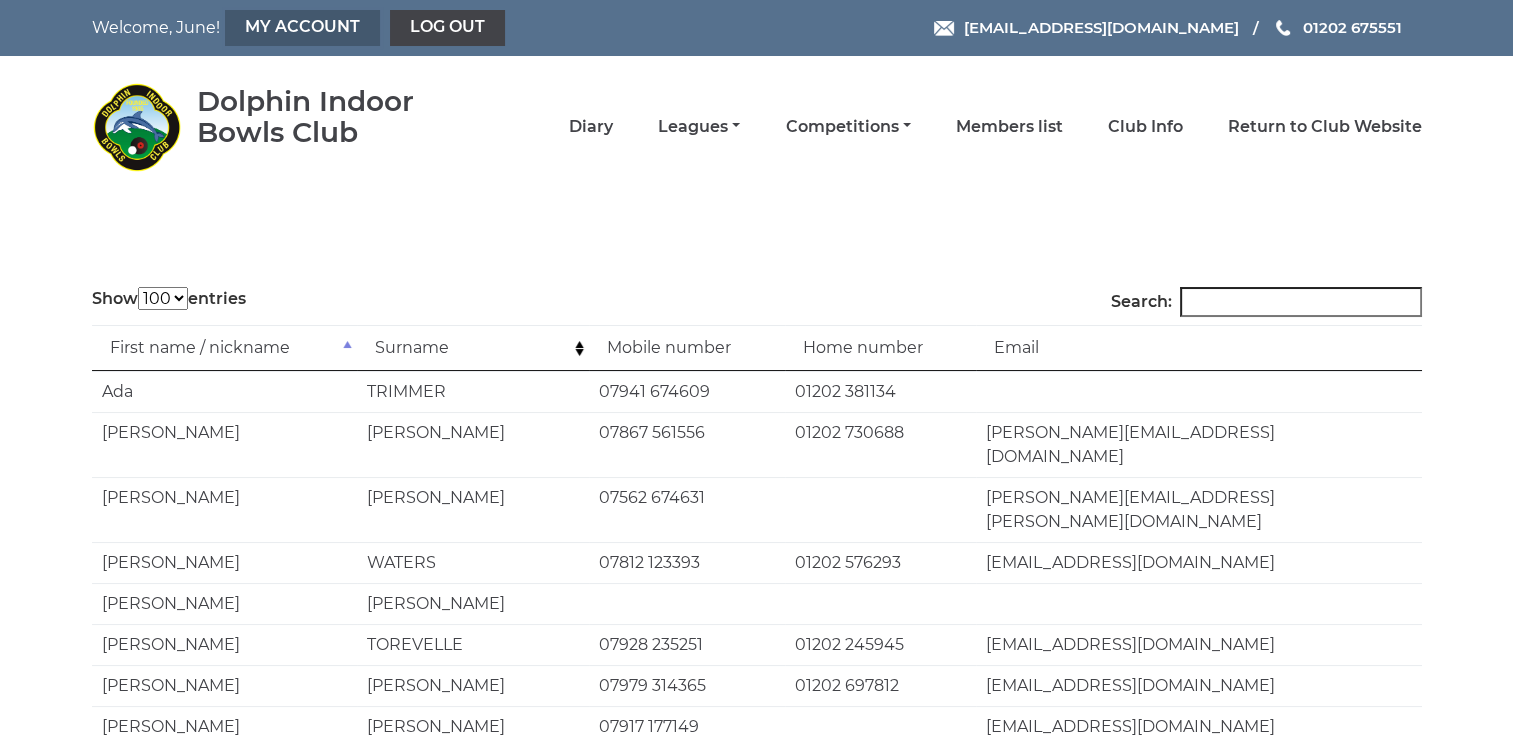 click on "My Account" at bounding box center [302, 28] 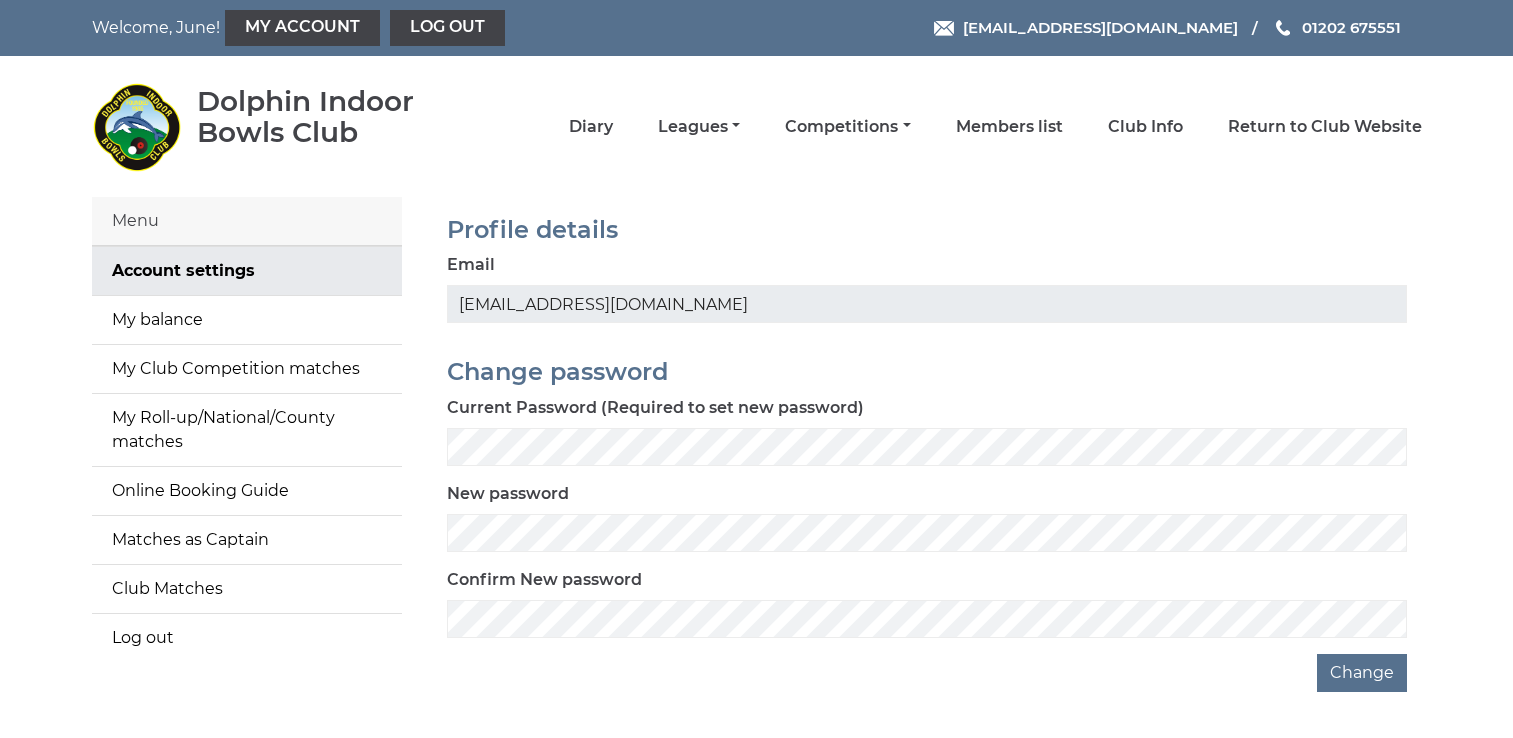 scroll, scrollTop: 0, scrollLeft: 0, axis: both 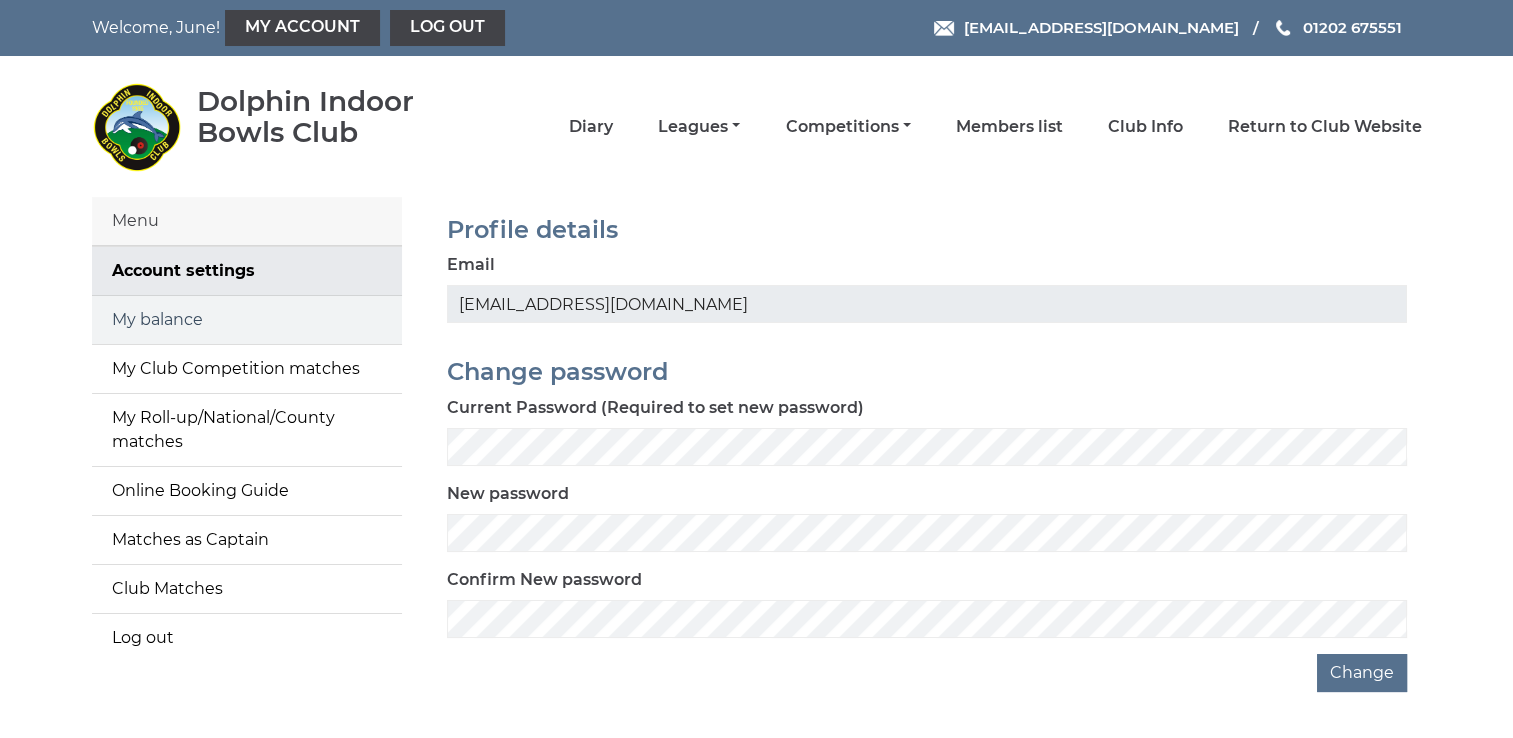 click on "My balance" at bounding box center [247, 320] 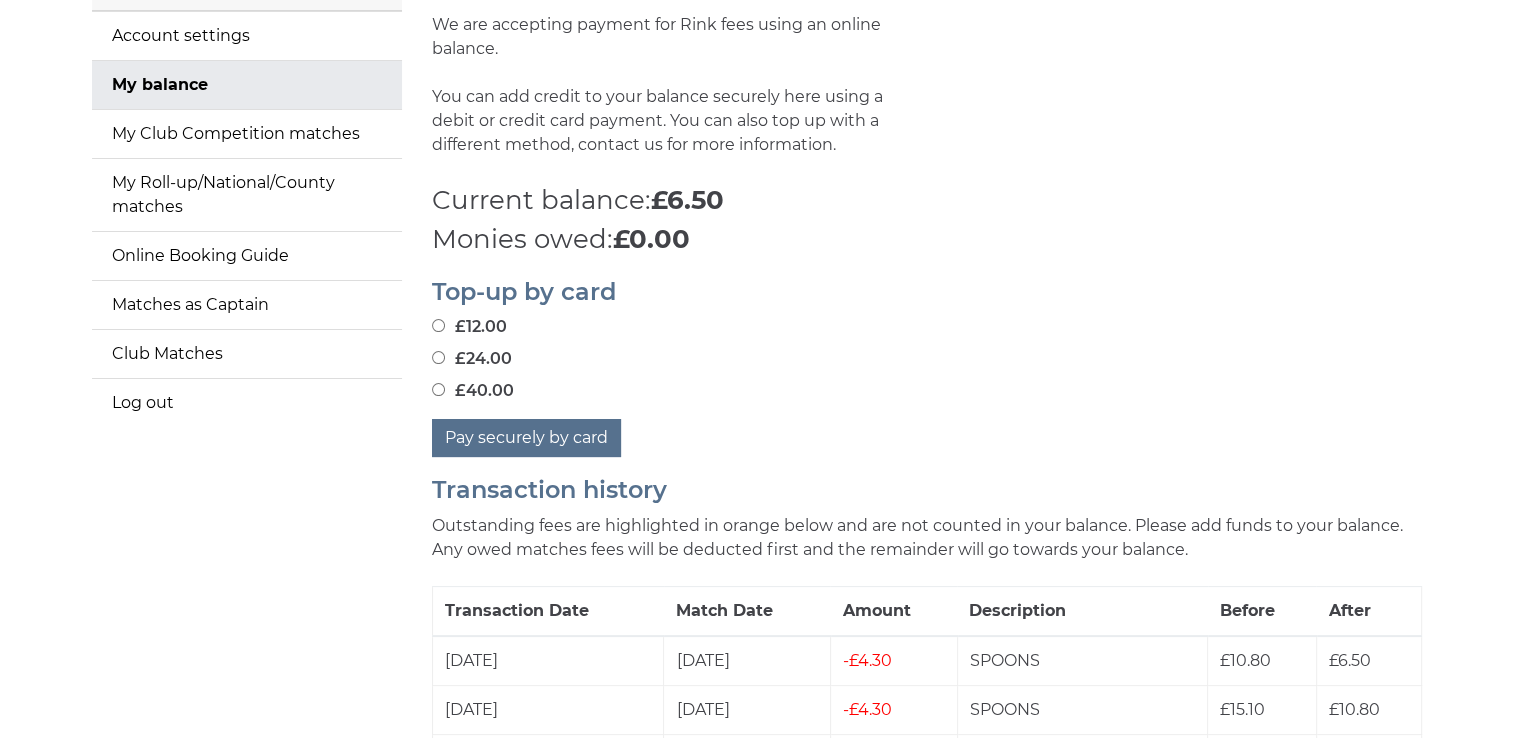 scroll, scrollTop: 200, scrollLeft: 0, axis: vertical 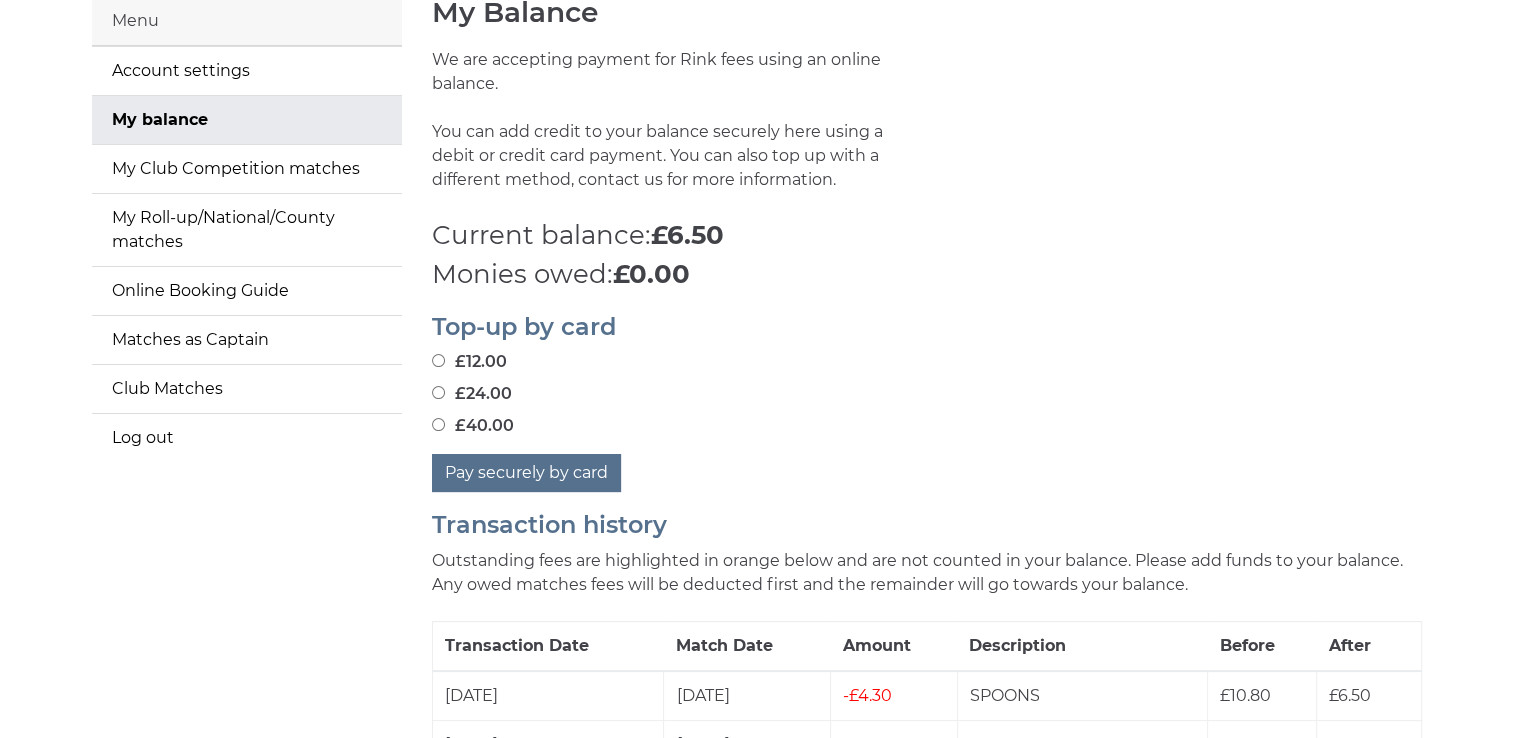 click on "£24.00" at bounding box center [438, 392] 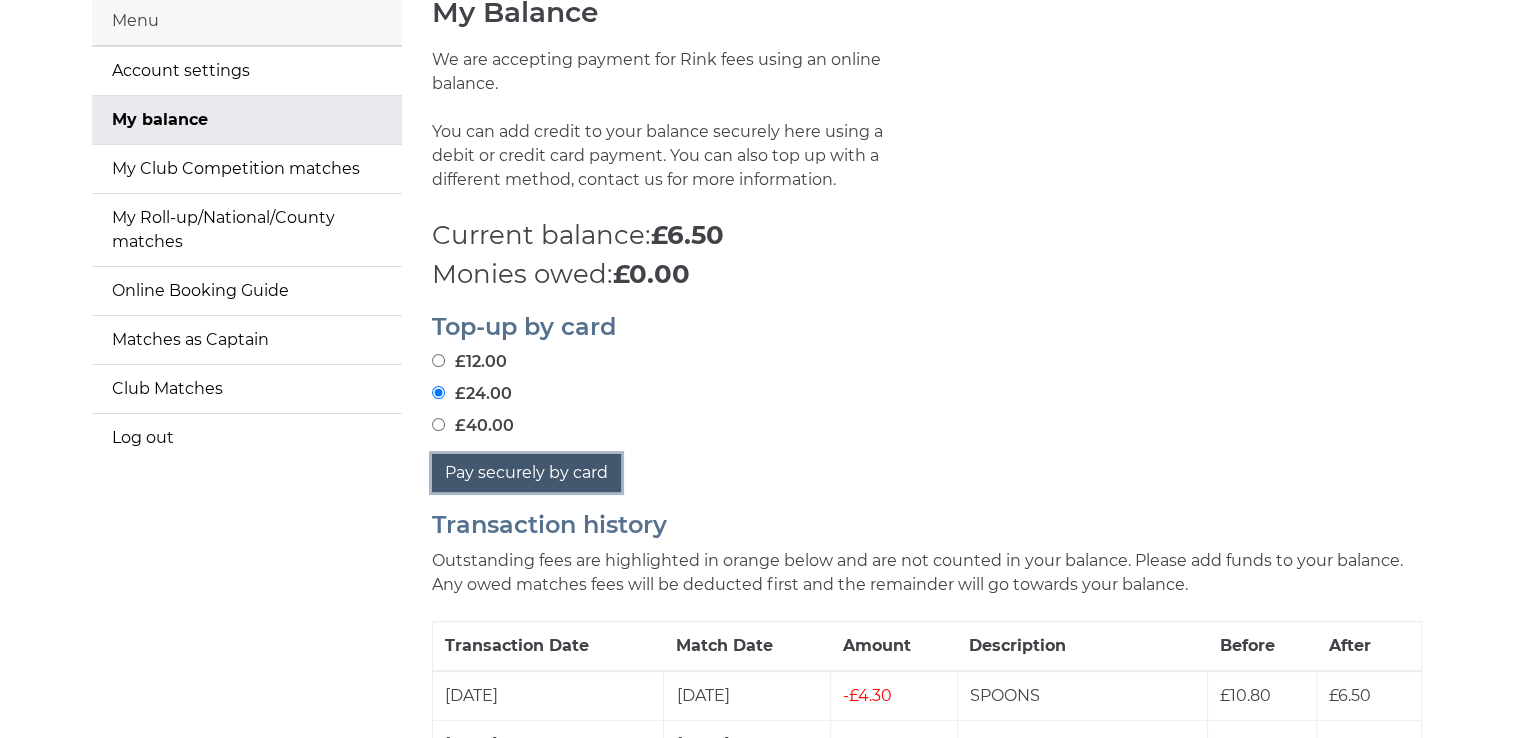 click on "Pay securely by card" at bounding box center (526, 473) 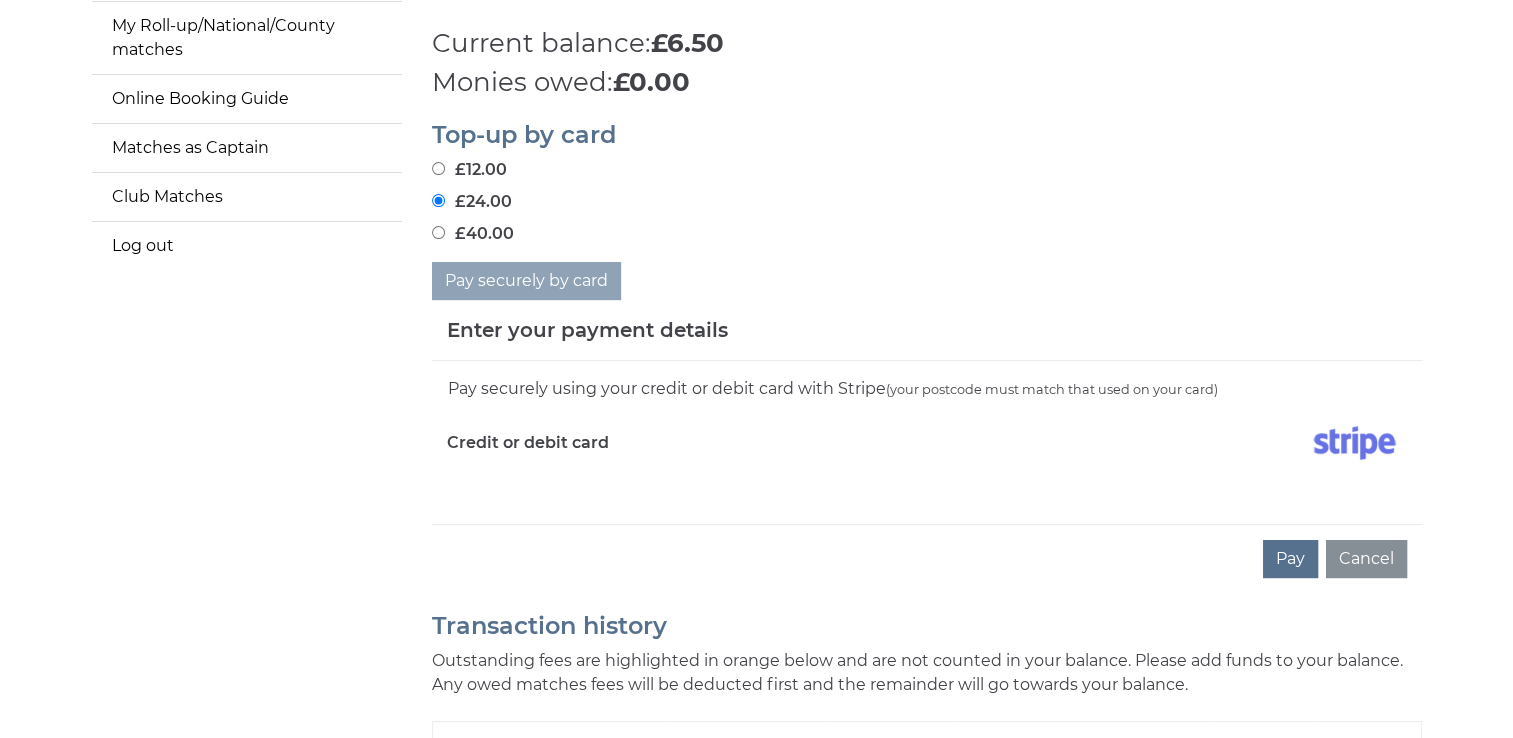 scroll, scrollTop: 500, scrollLeft: 0, axis: vertical 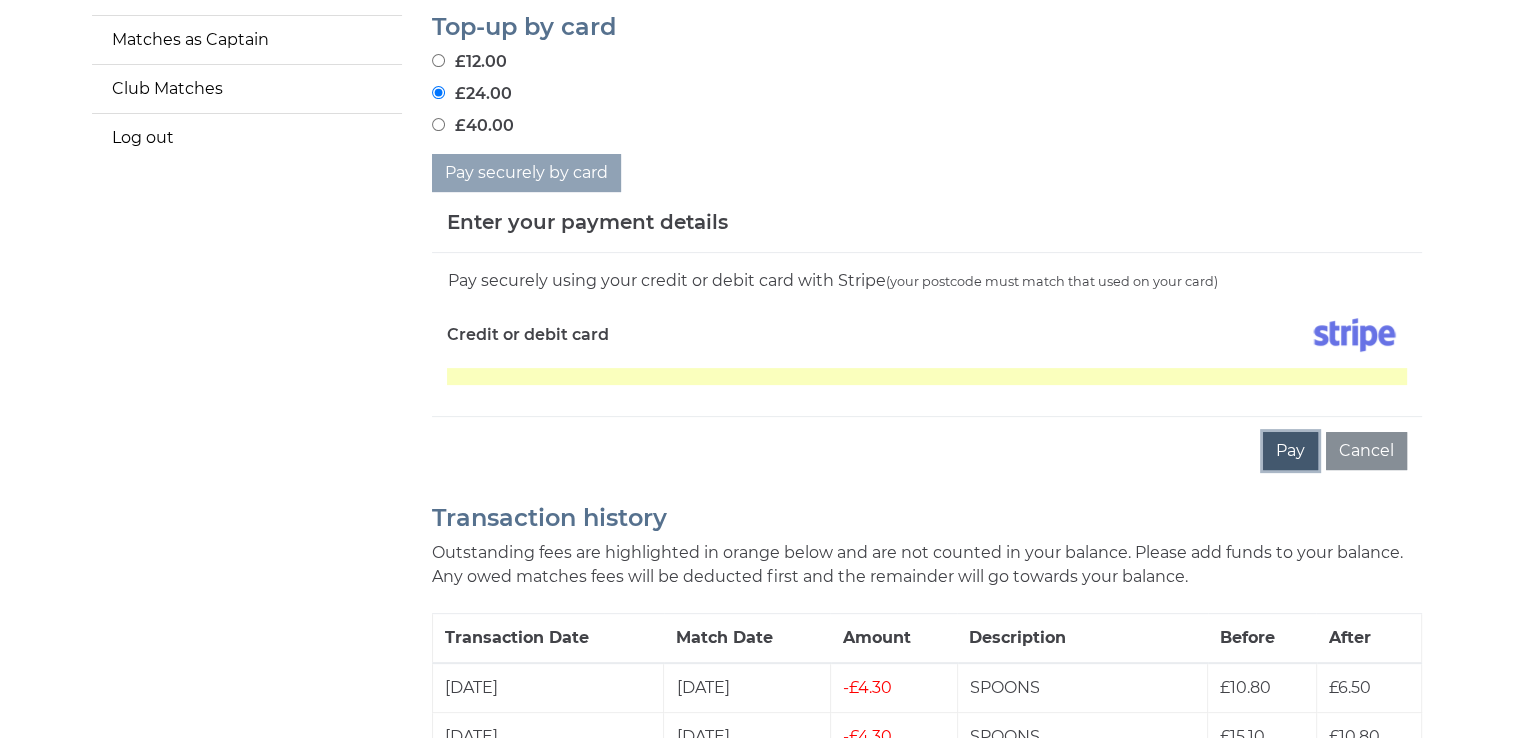 click on "Pay" at bounding box center [1290, 451] 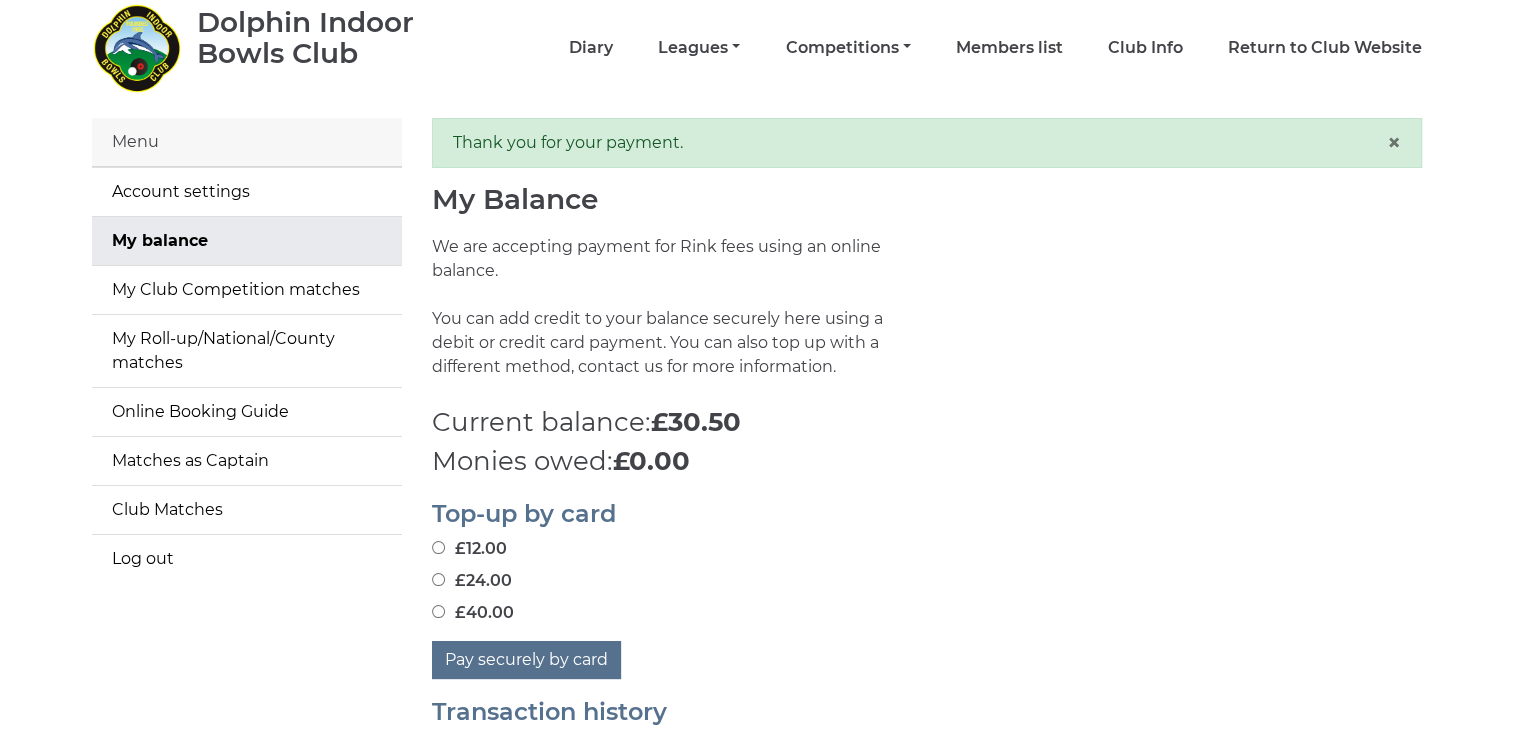 scroll, scrollTop: 0, scrollLeft: 0, axis: both 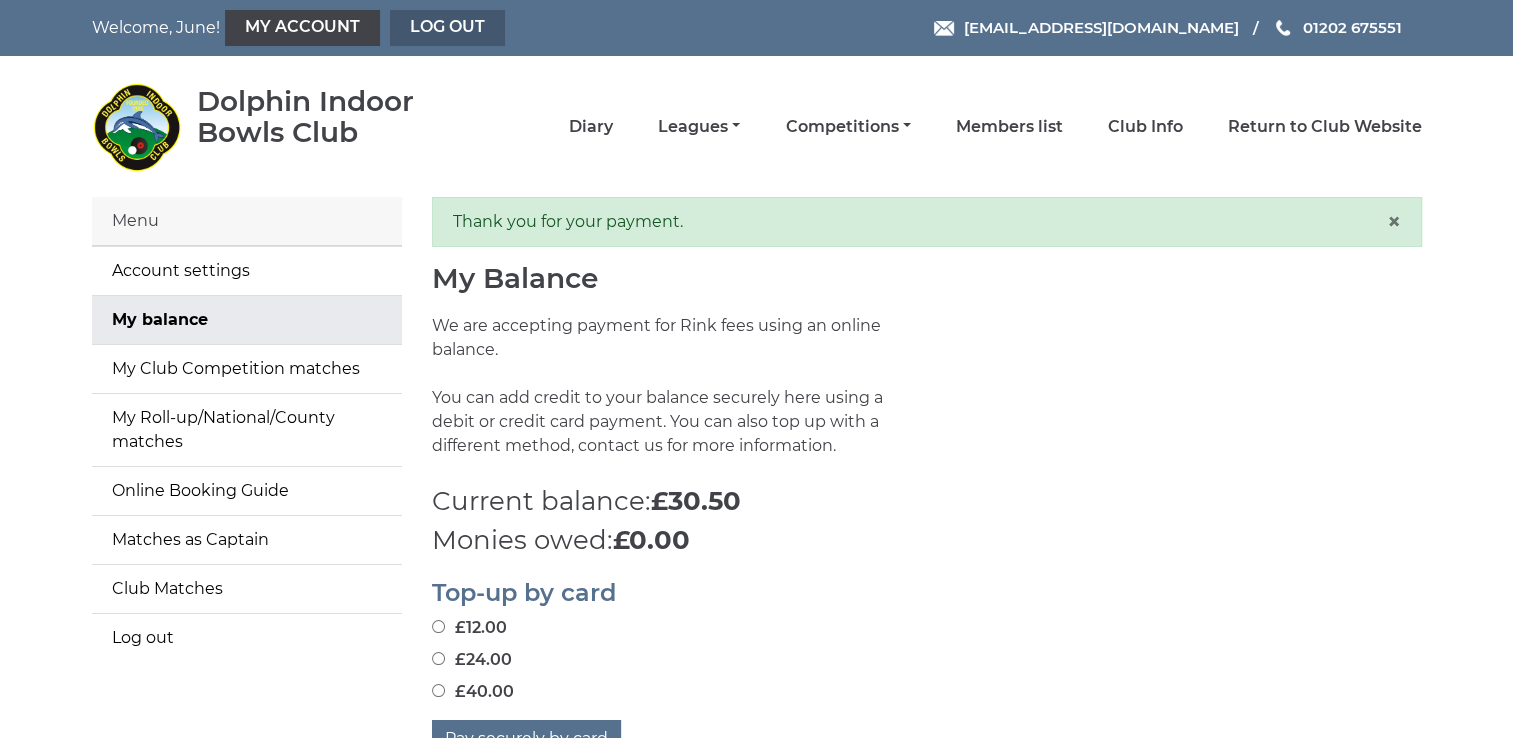 click on "Log out" at bounding box center (447, 28) 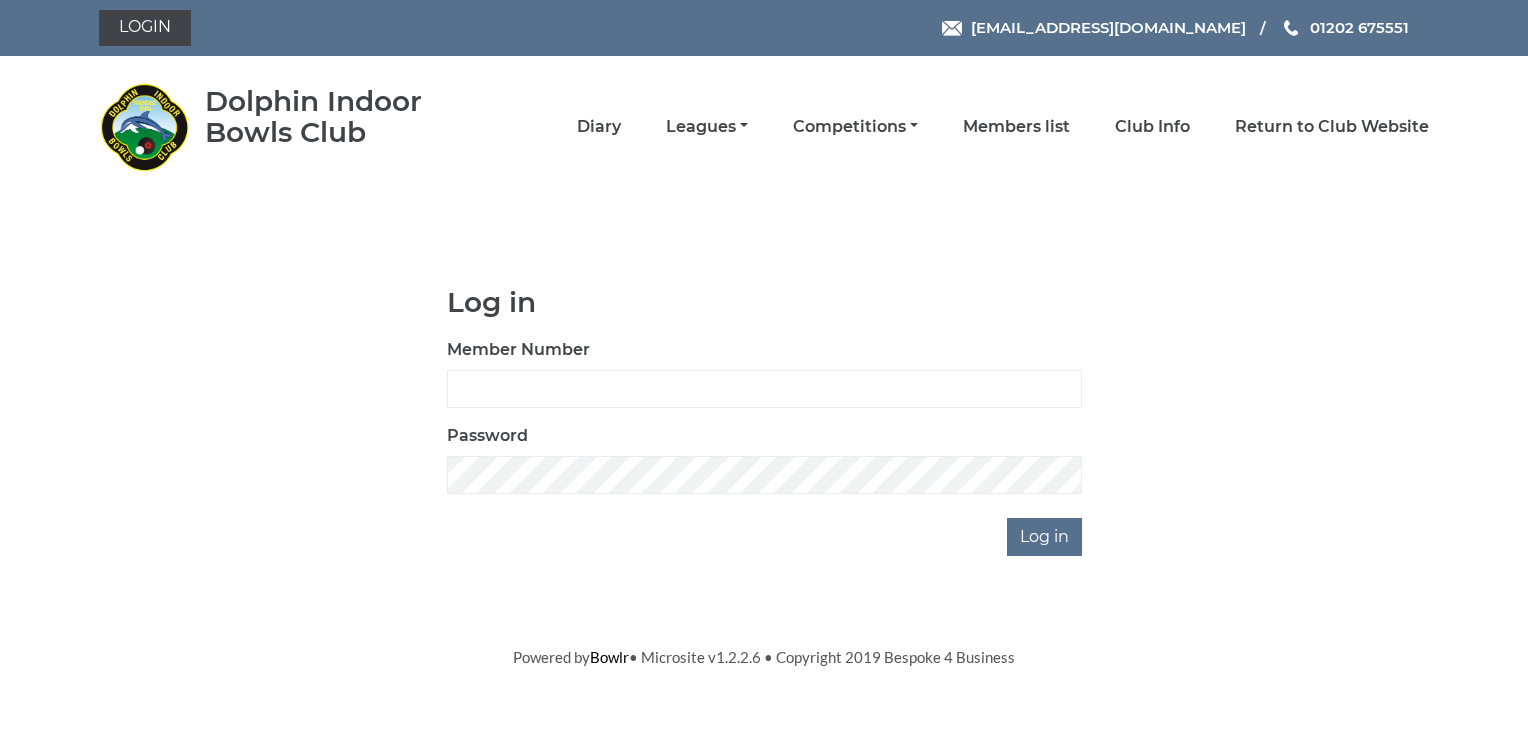 scroll, scrollTop: 0, scrollLeft: 0, axis: both 